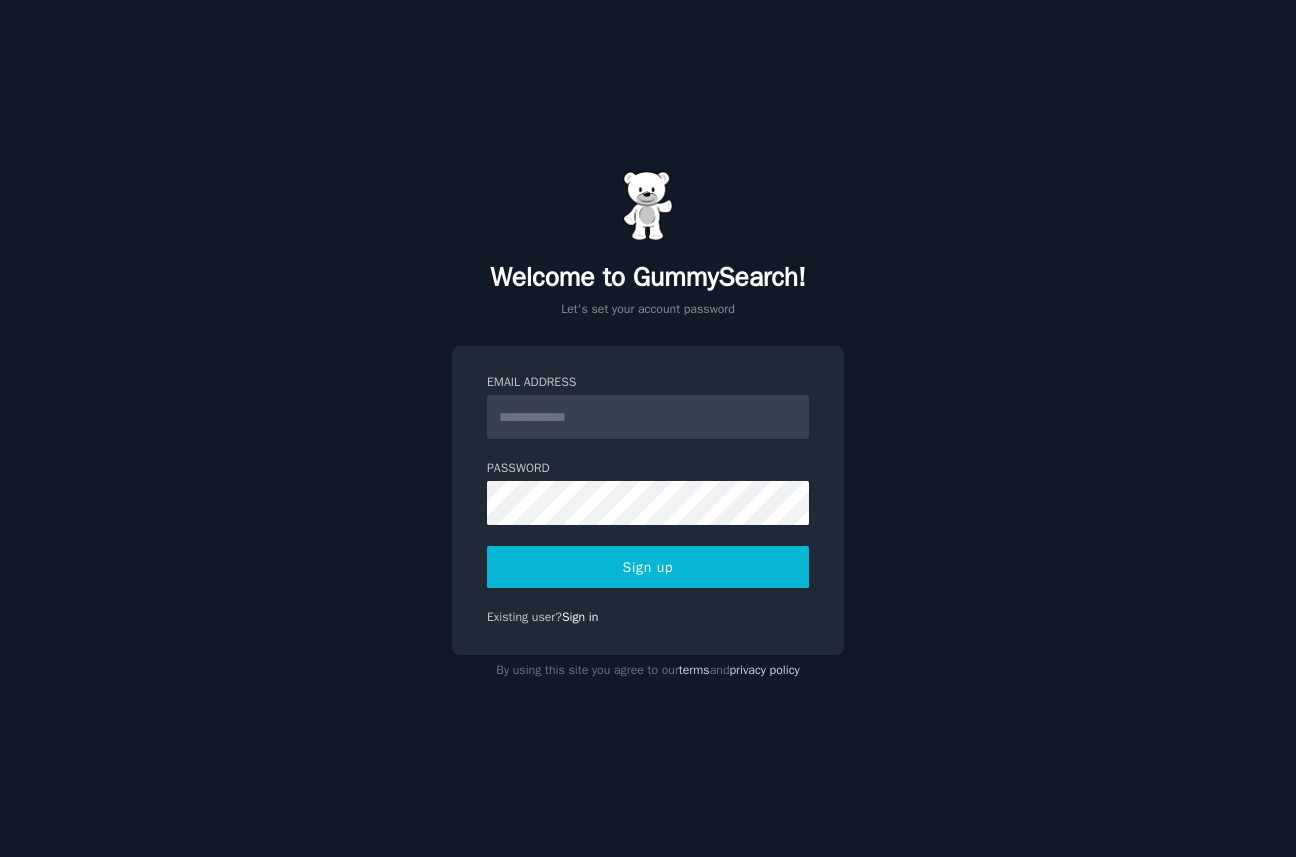 scroll, scrollTop: 0, scrollLeft: 0, axis: both 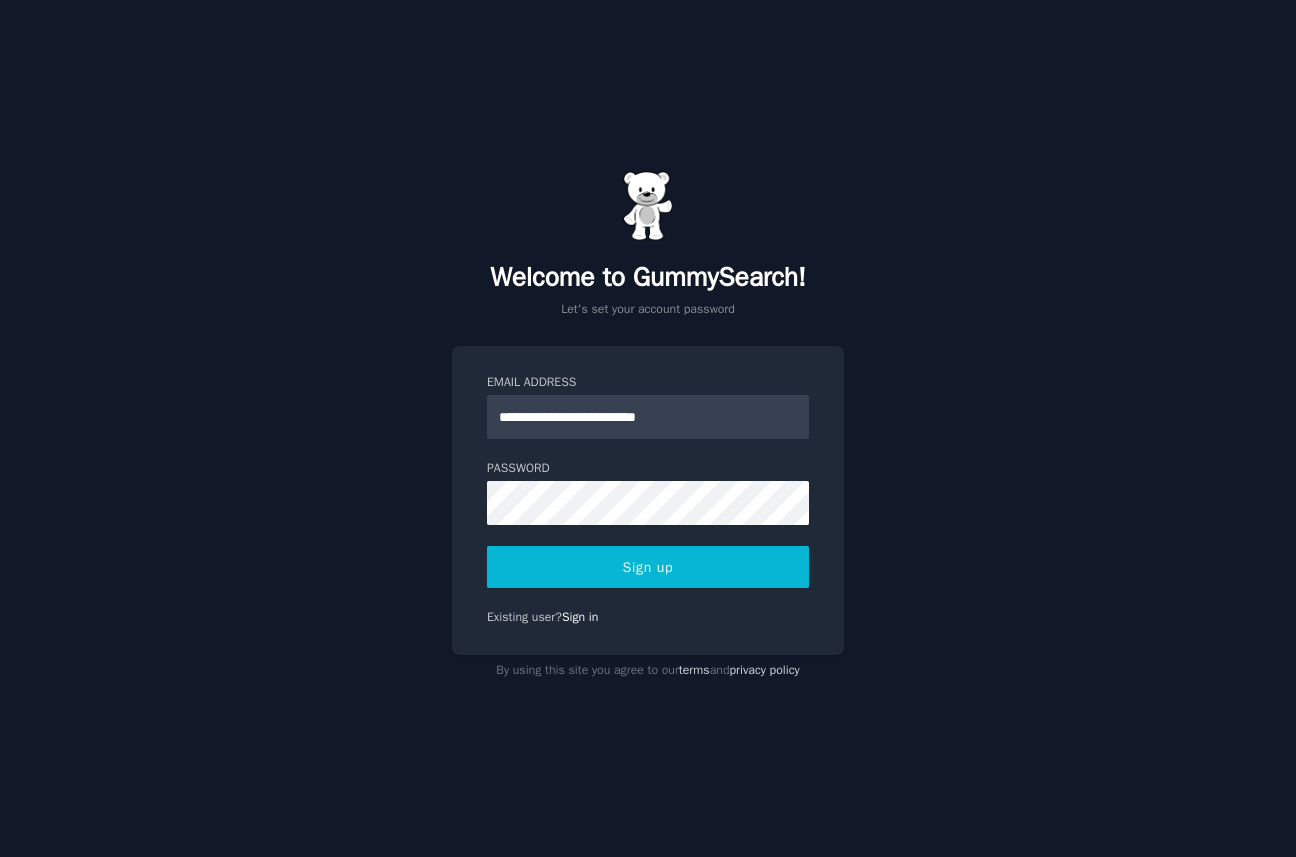 click on "**********" at bounding box center (648, 428) 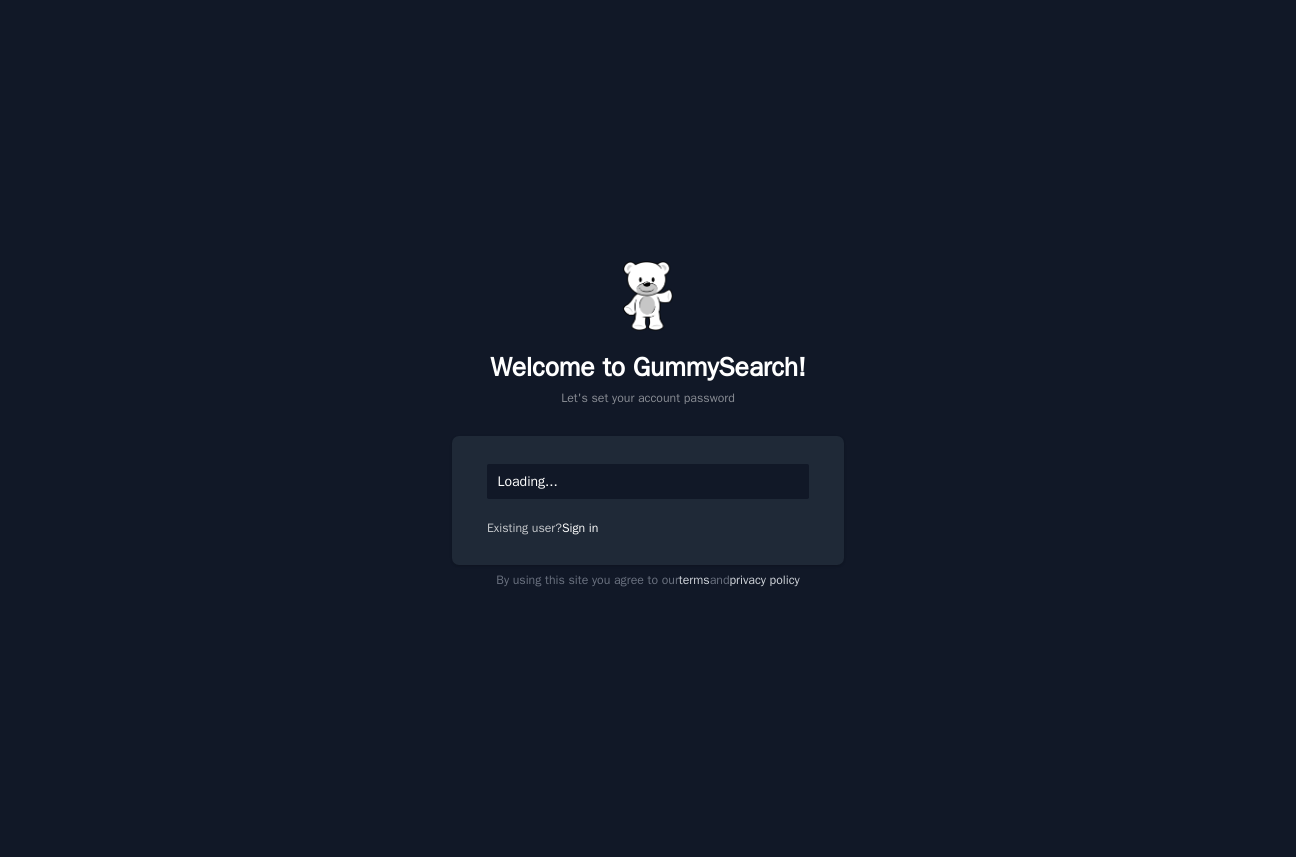 scroll, scrollTop: 0, scrollLeft: 0, axis: both 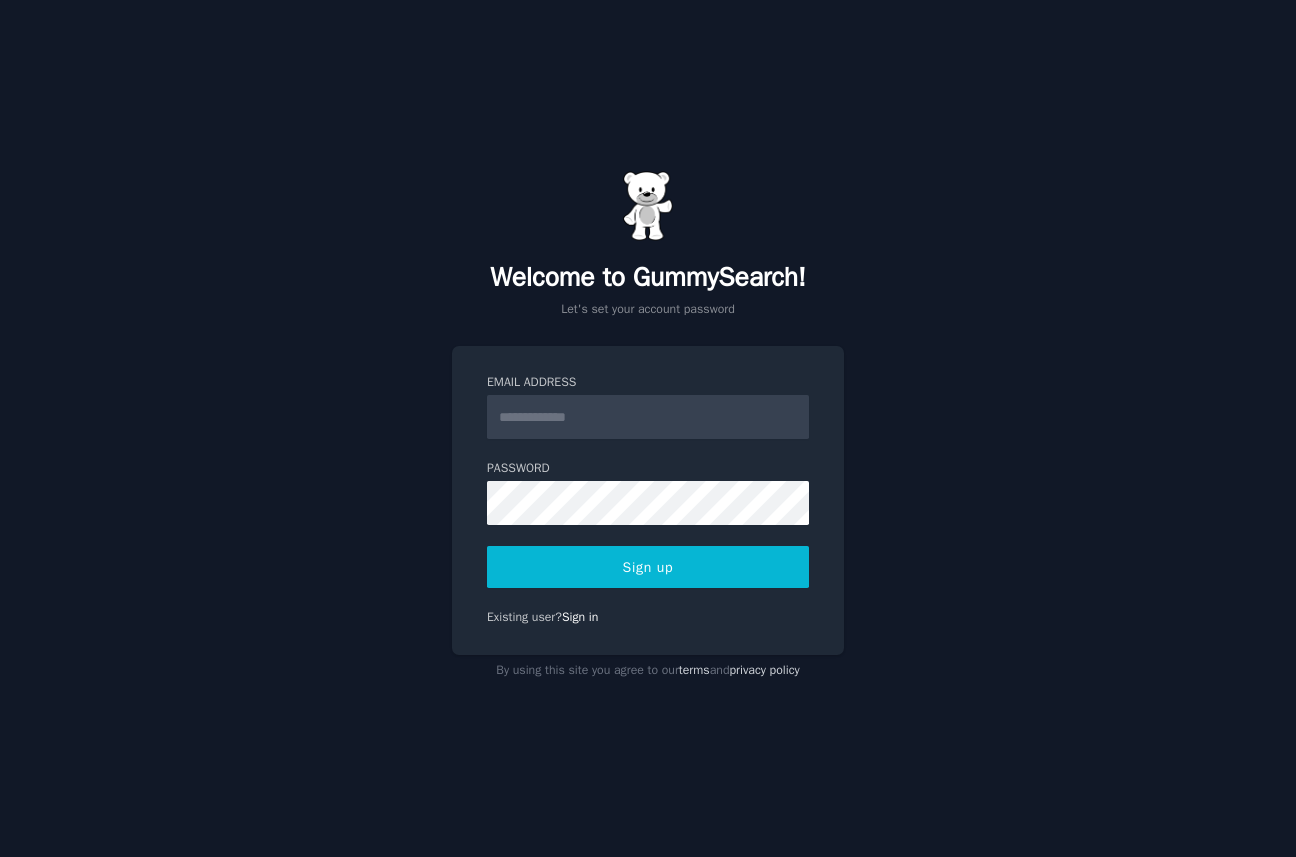 click on "Email Address" at bounding box center [648, 417] 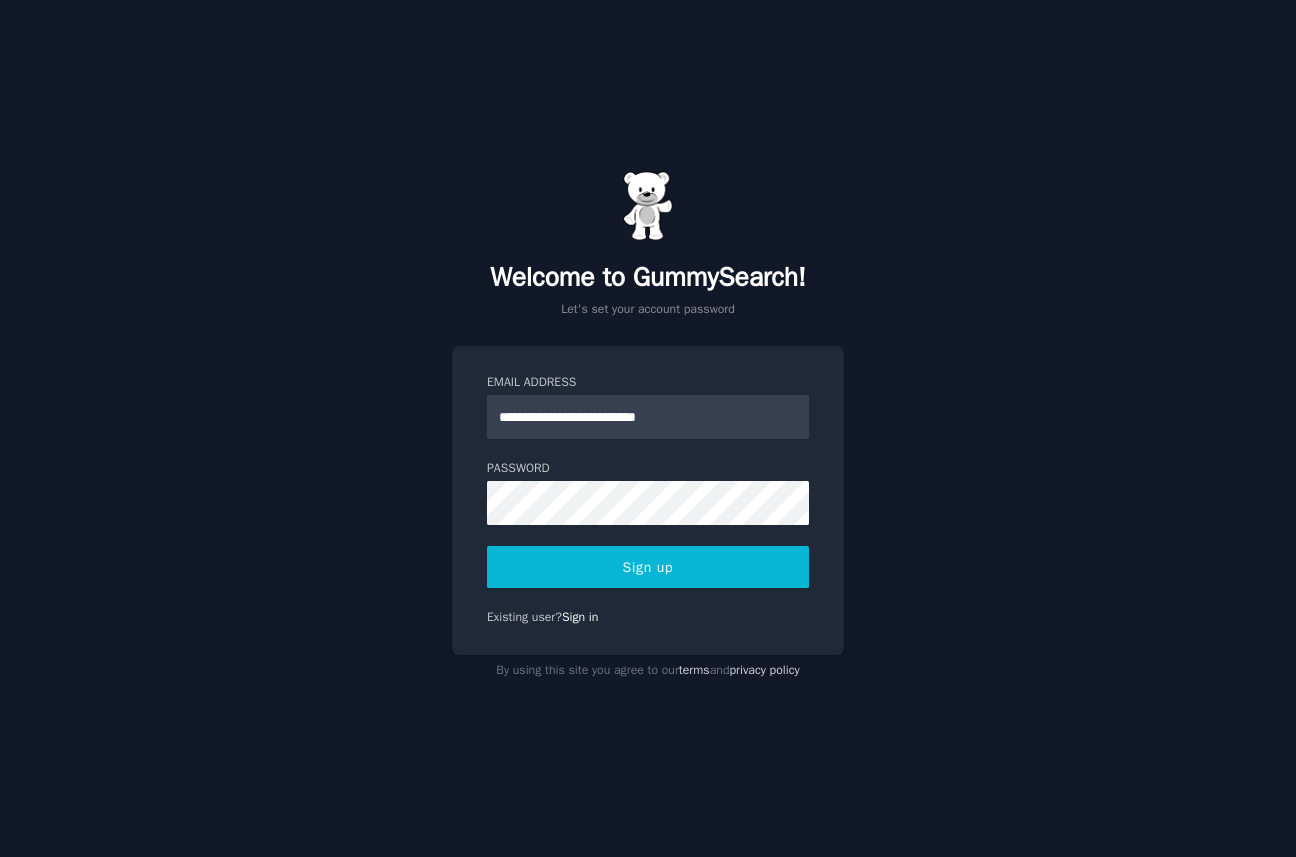 click on "Sign up" at bounding box center [648, 567] 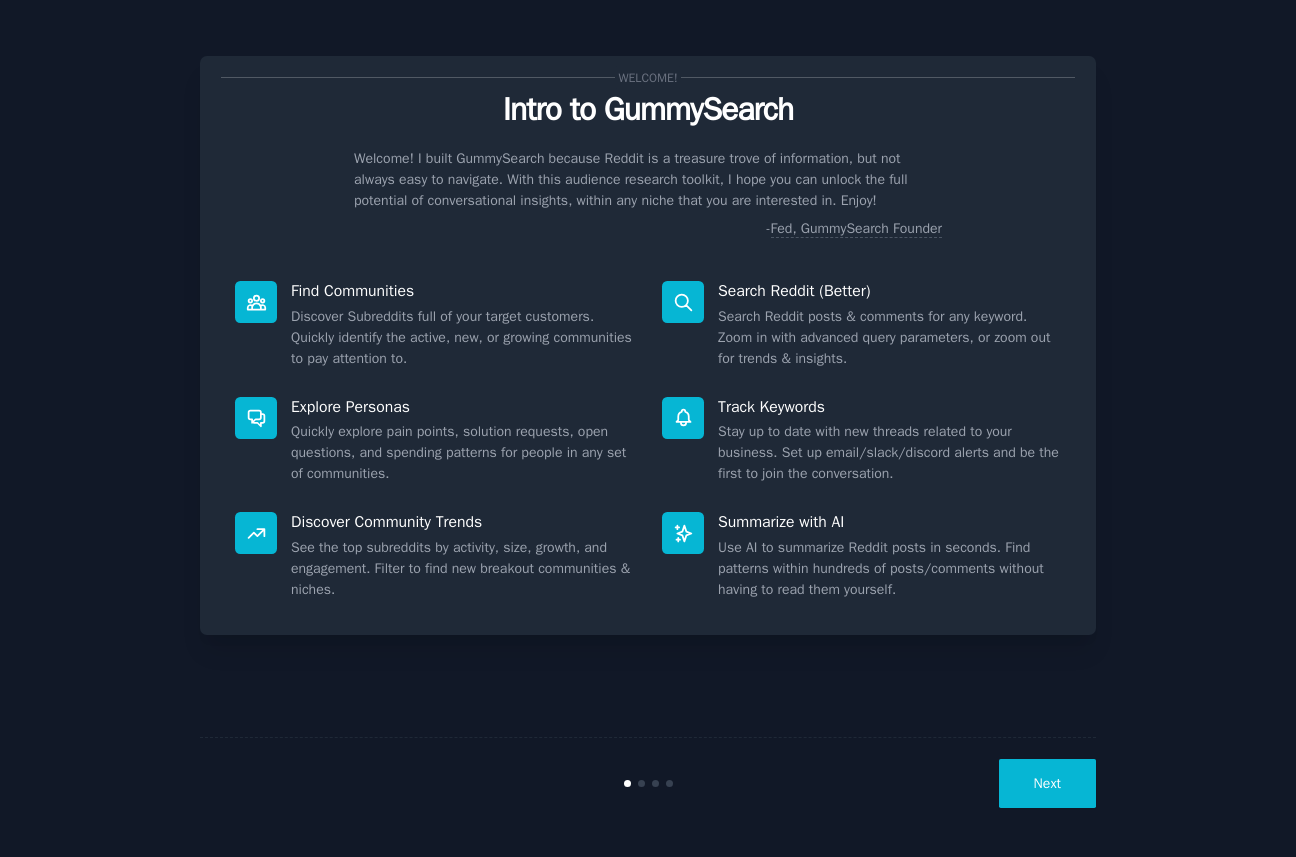 scroll, scrollTop: 0, scrollLeft: 0, axis: both 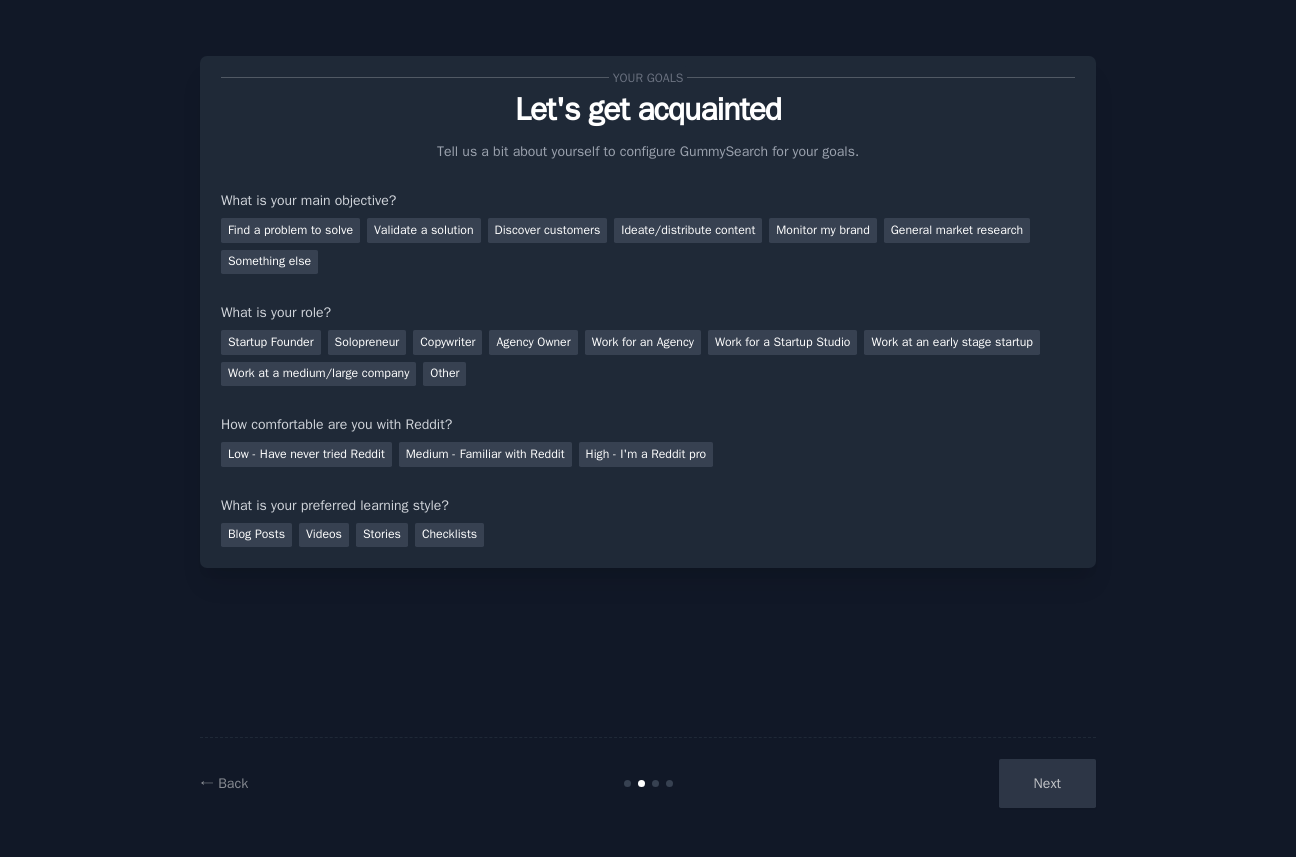 click on "Next" at bounding box center [946, 783] 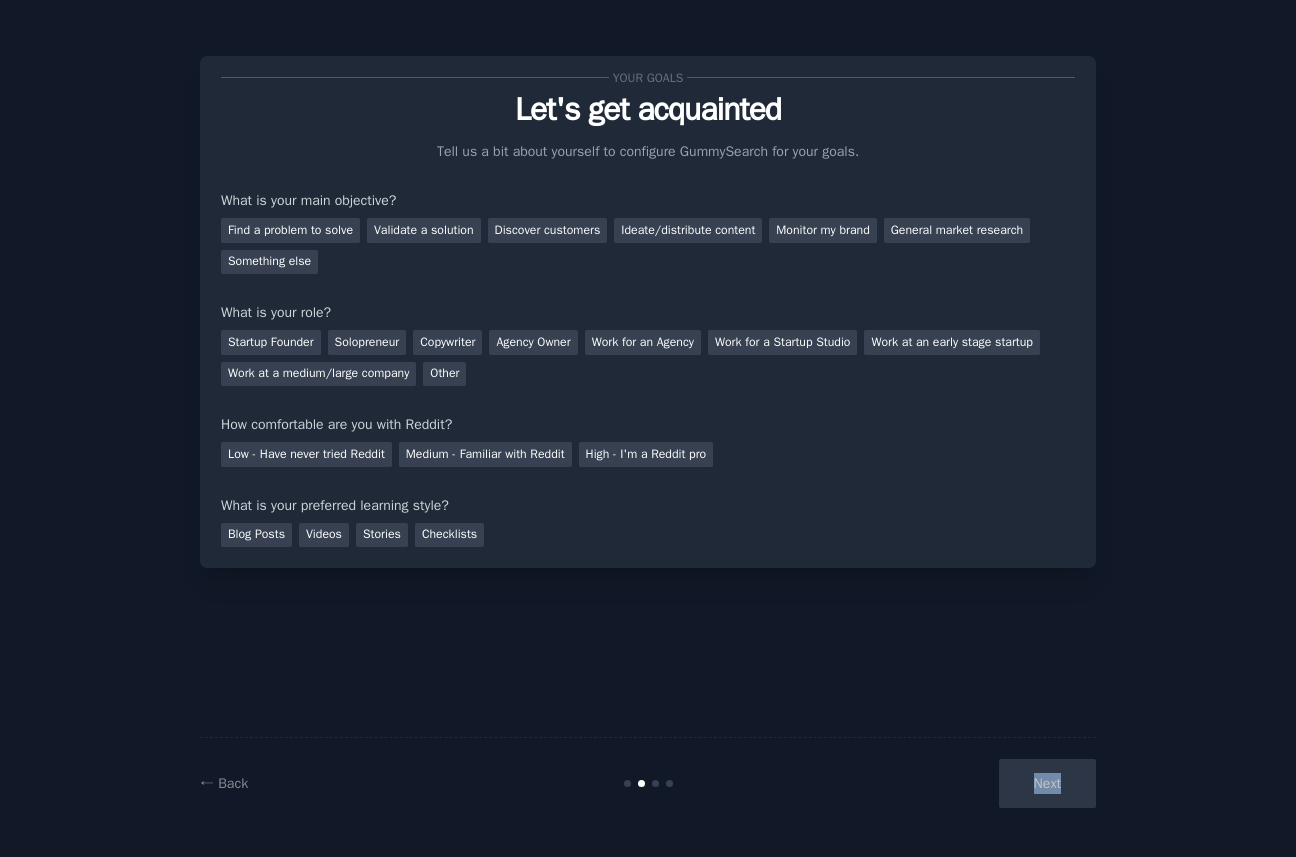 click on "Next" at bounding box center (946, 783) 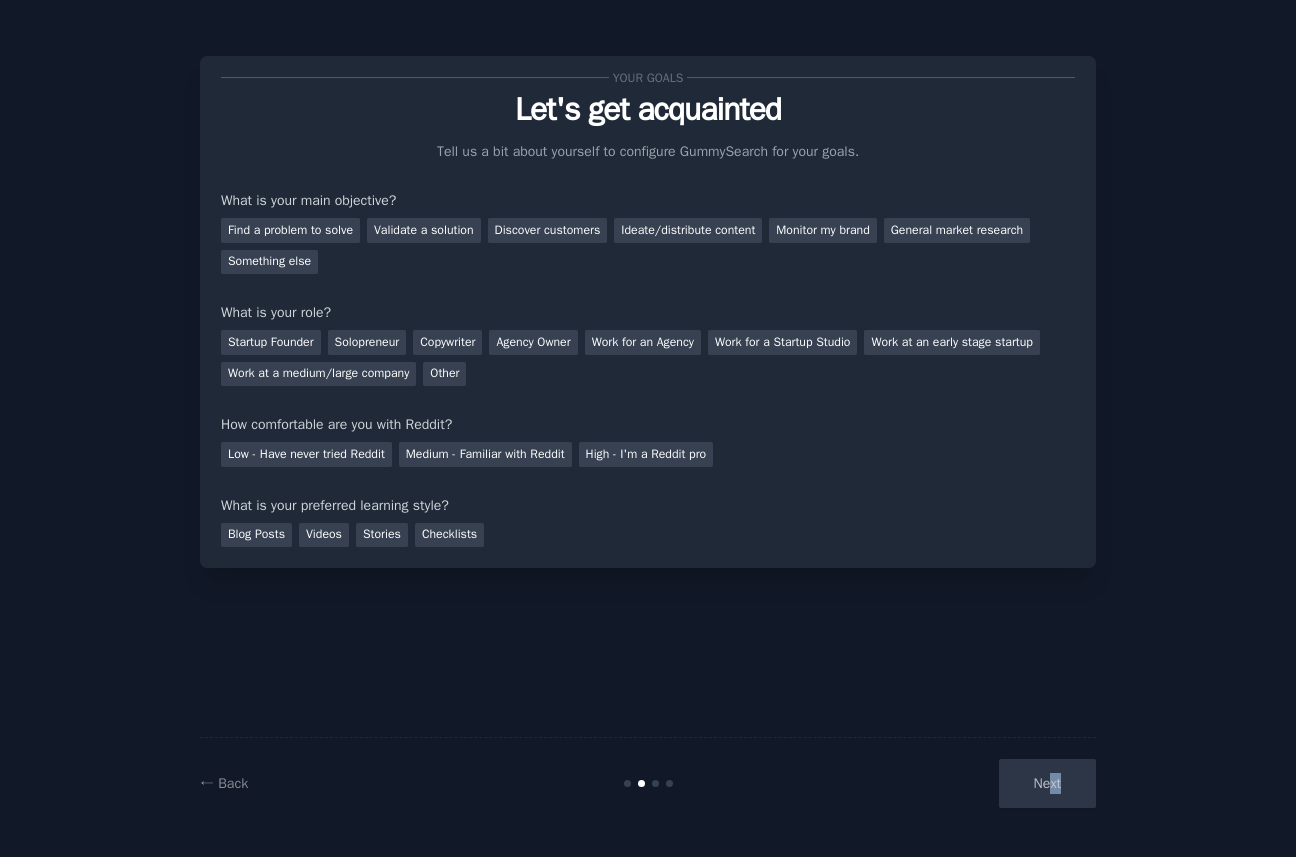 click on "Next" at bounding box center [946, 783] 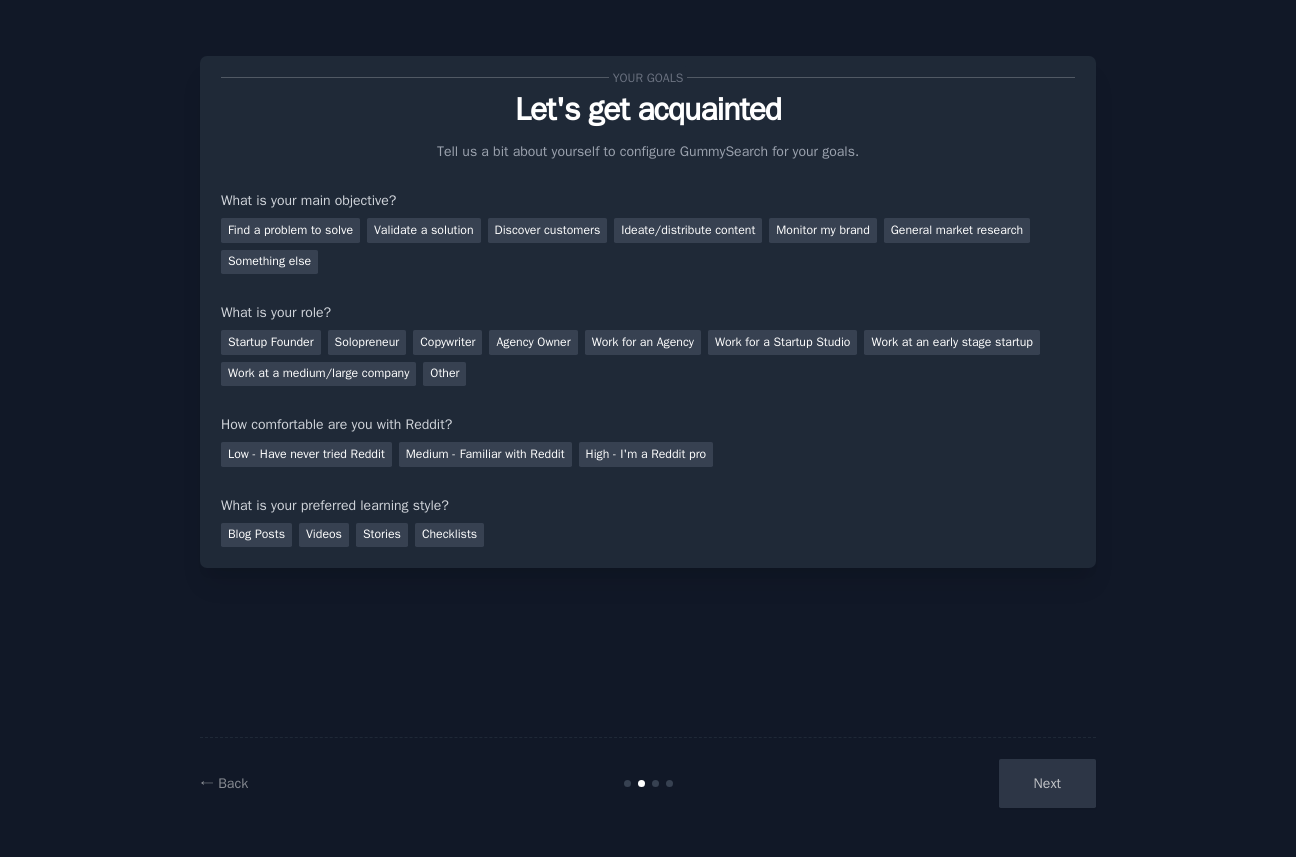 click on "Next" at bounding box center [946, 783] 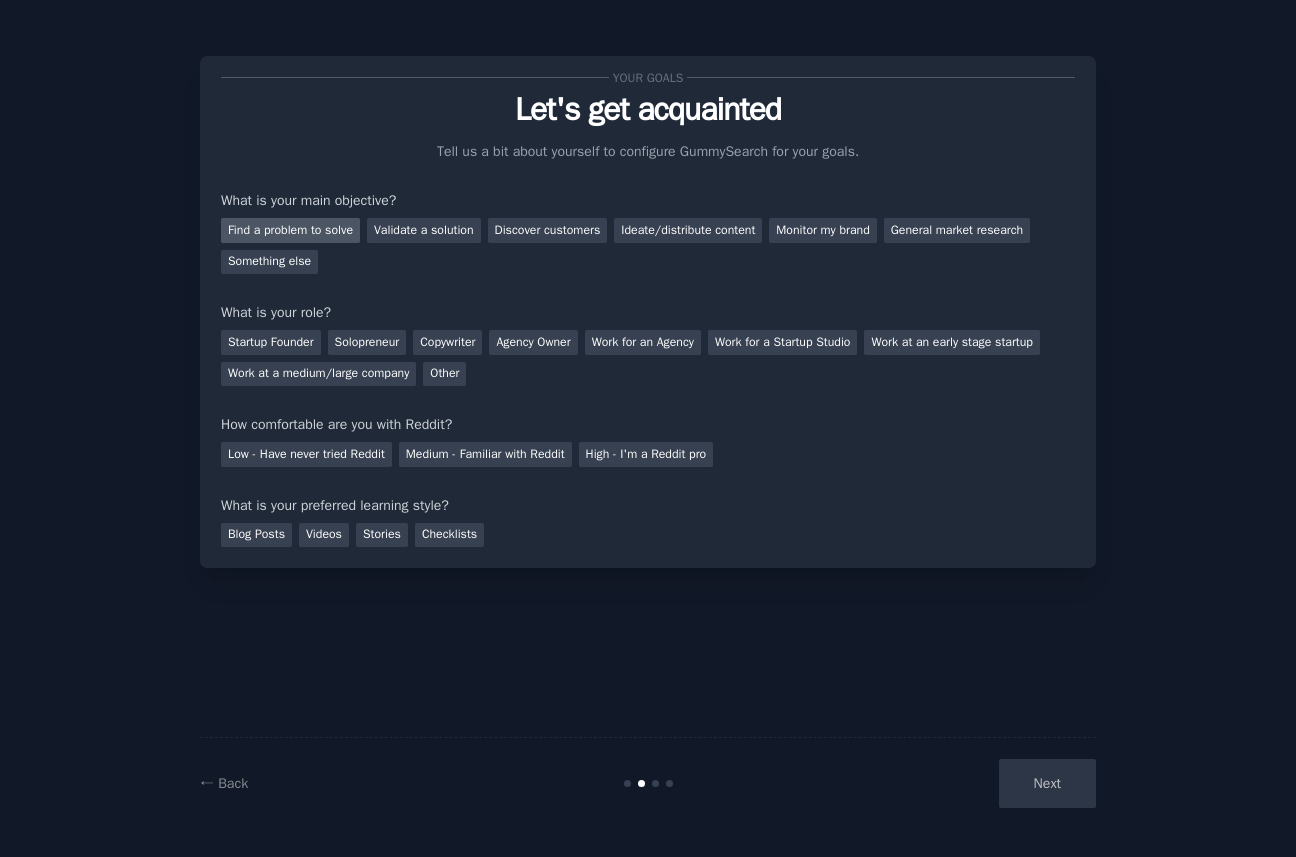 click on "Find a problem to solve" at bounding box center [290, 230] 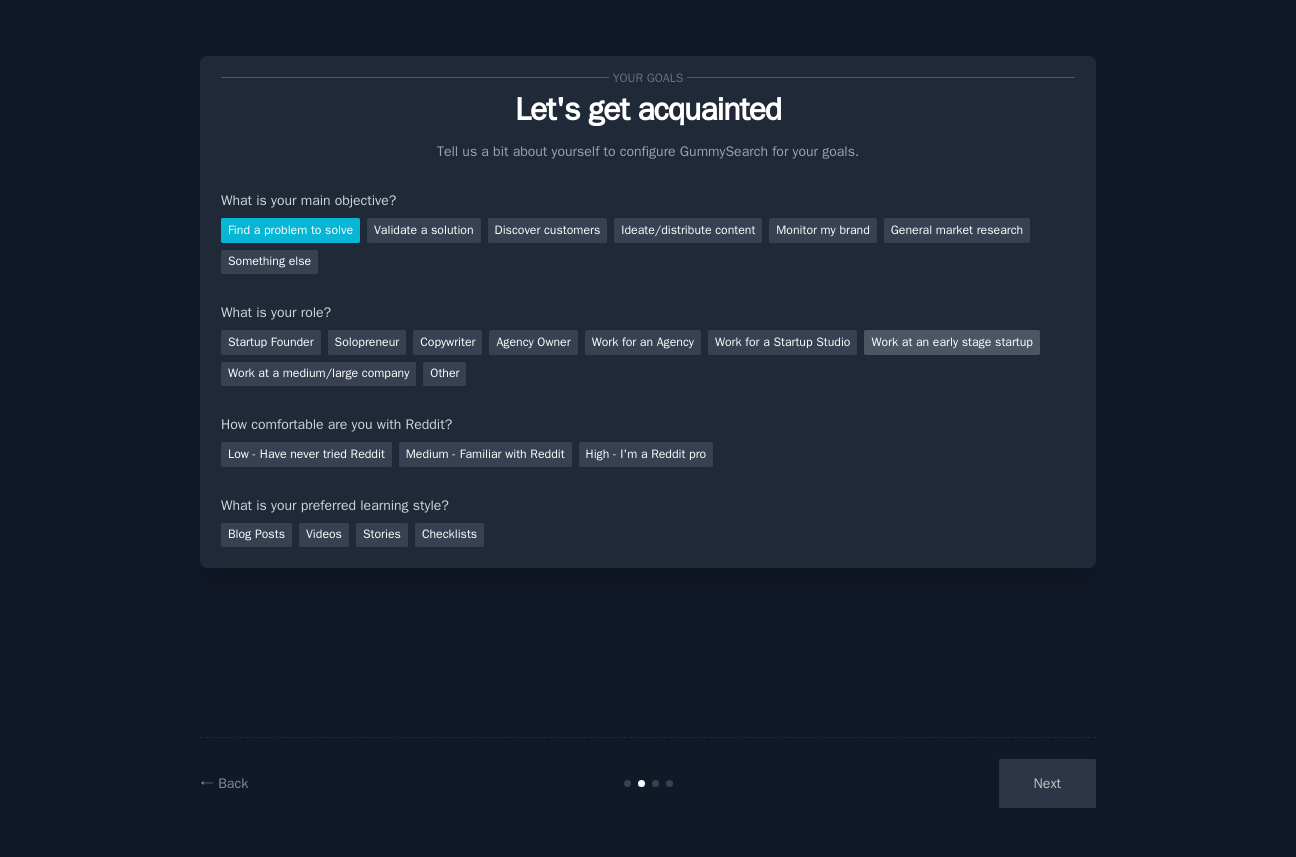 click on "Work at an early stage startup" at bounding box center (951, 342) 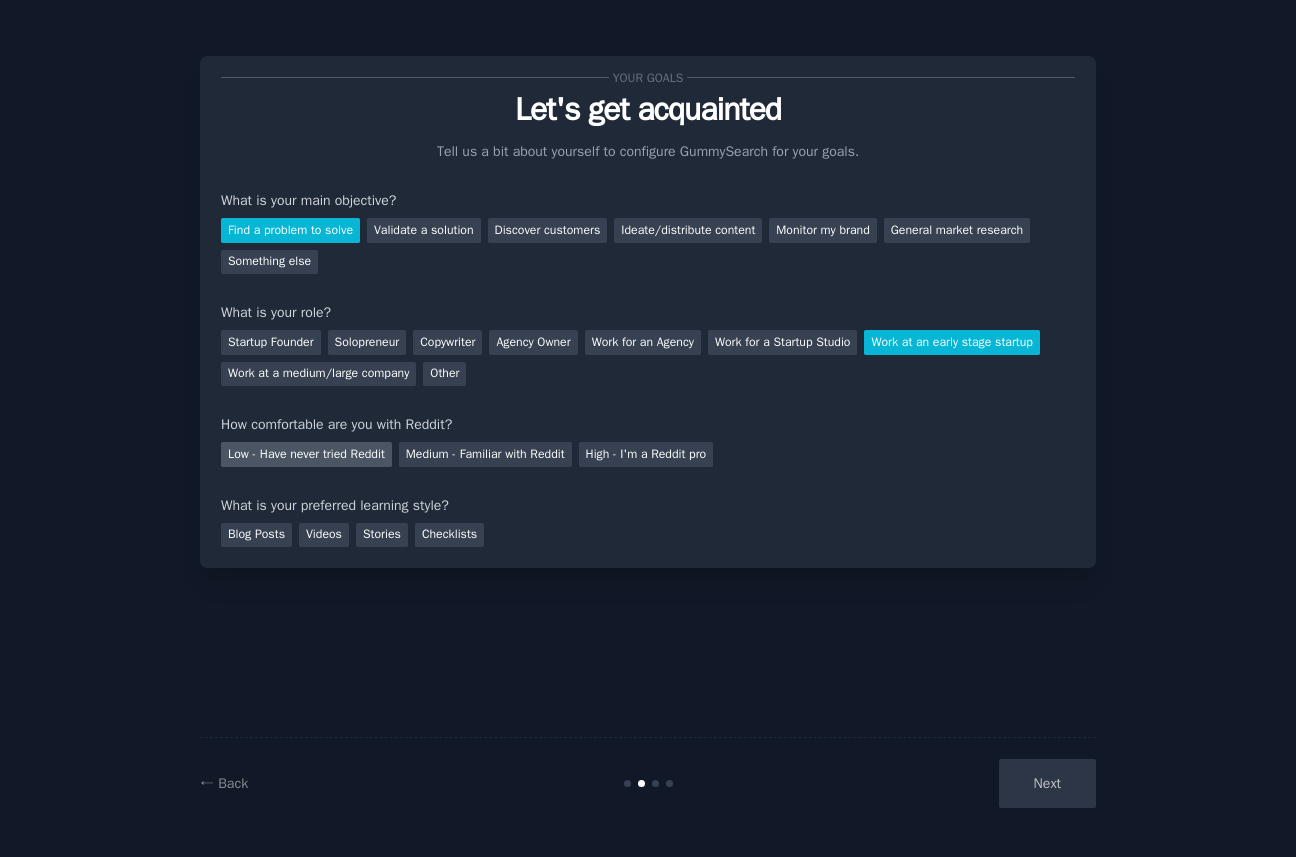 click on "Low - Have never tried Reddit" at bounding box center (306, 454) 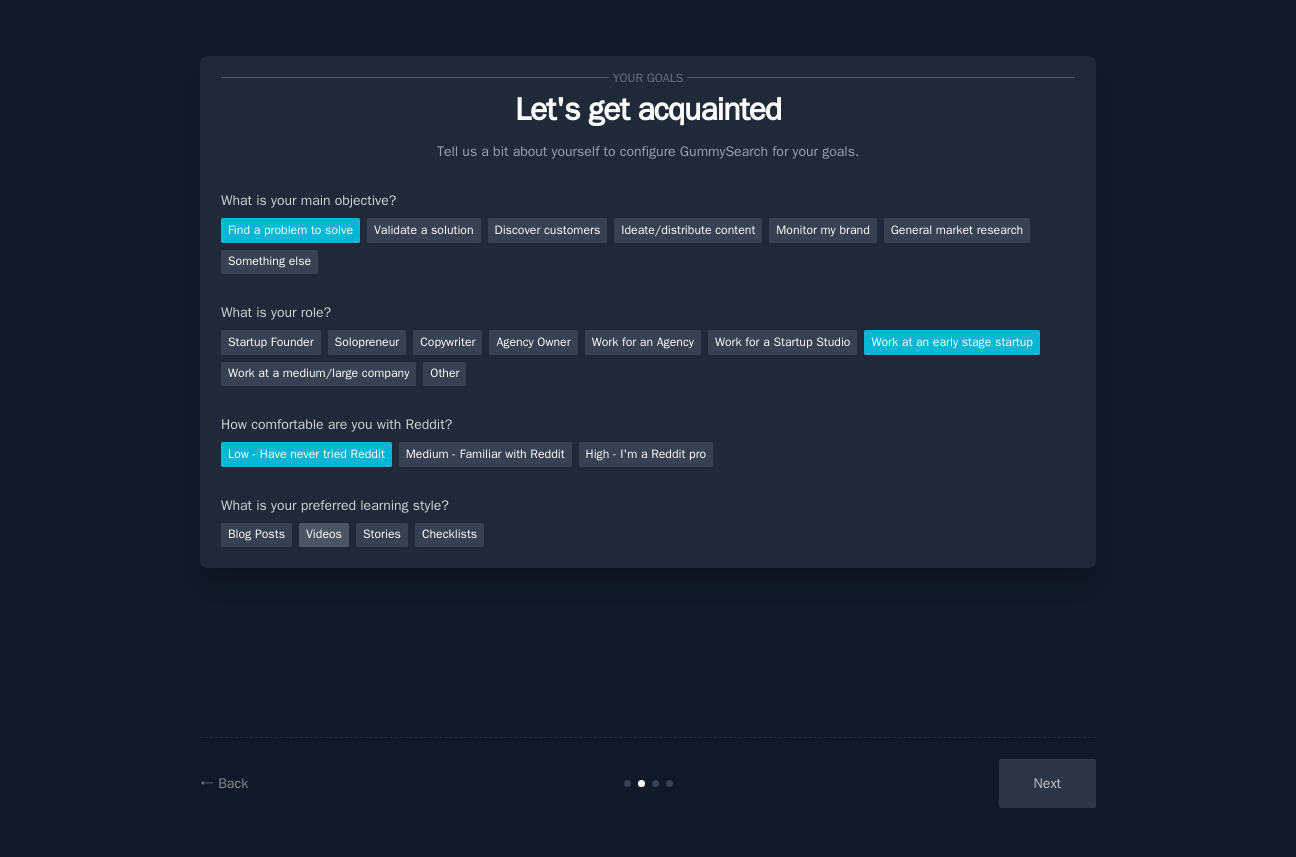 click on "Videos" at bounding box center (324, 535) 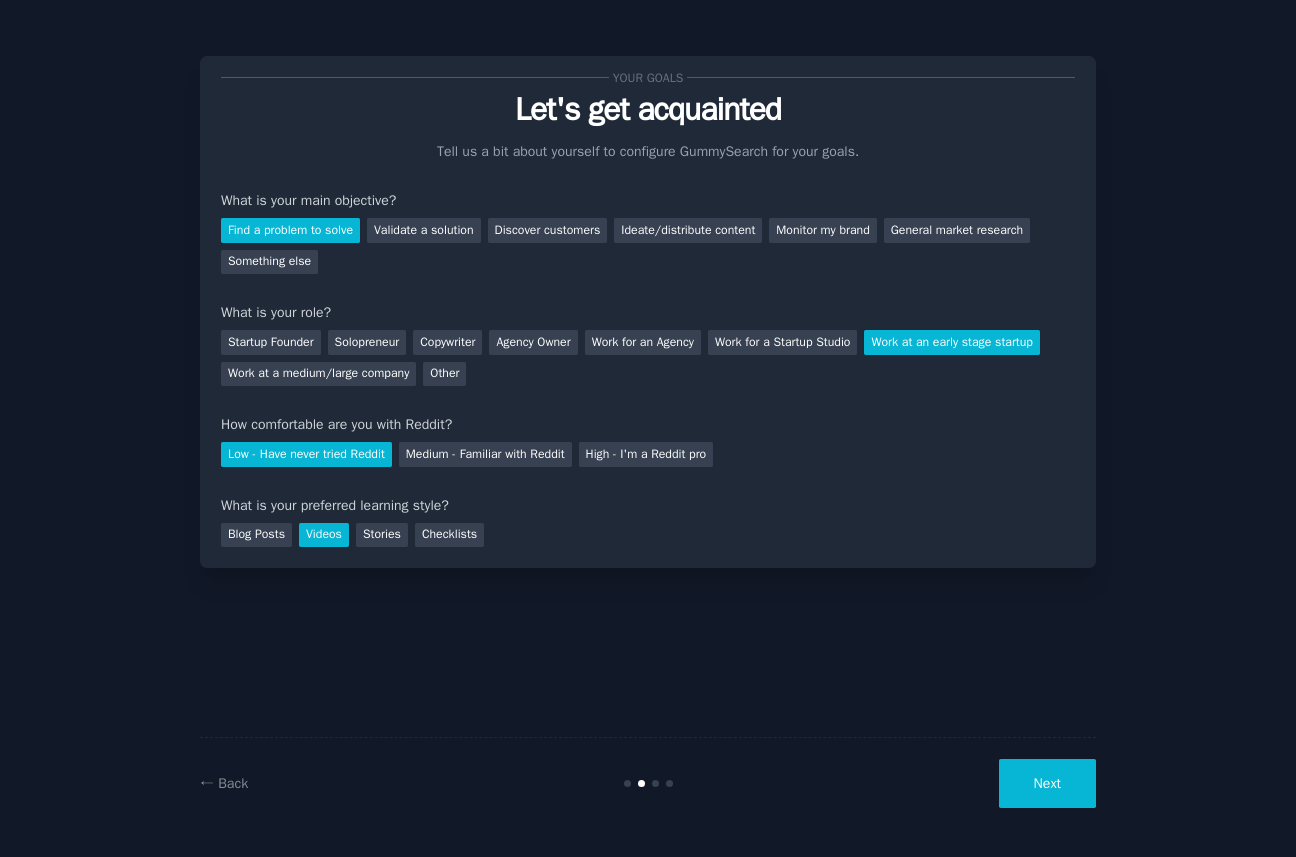 click on "Next" at bounding box center (1047, 783) 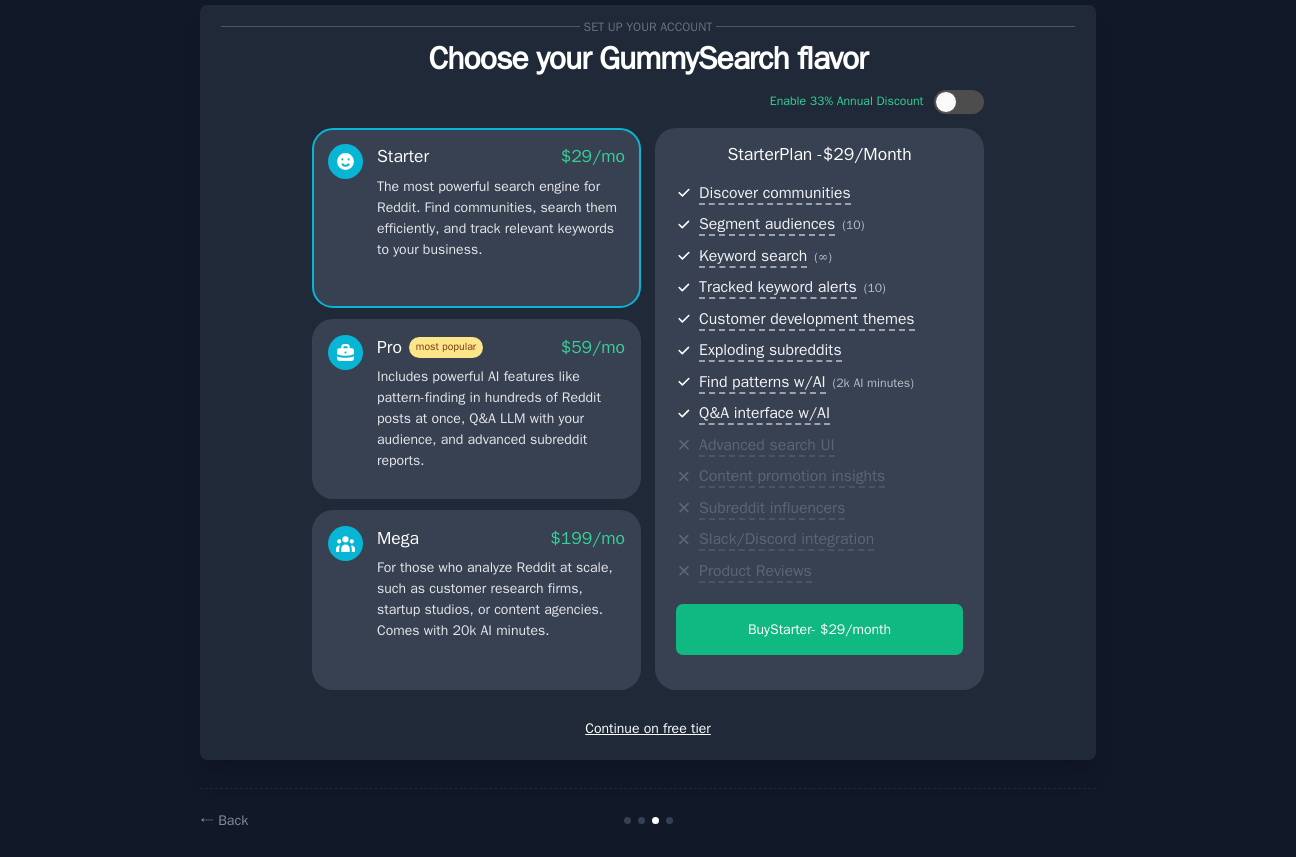 scroll, scrollTop: 74, scrollLeft: 0, axis: vertical 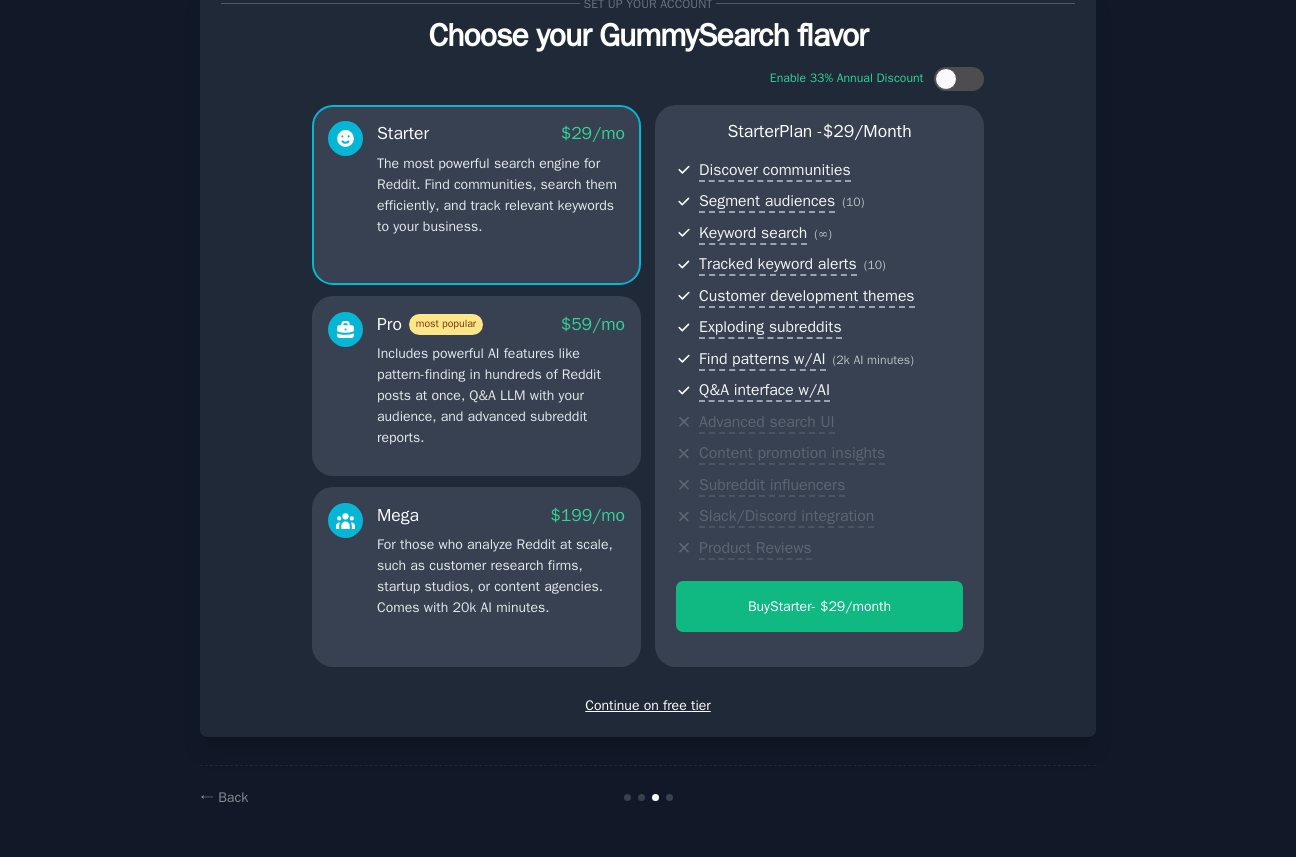 click on "Continue on free tier" at bounding box center [648, 705] 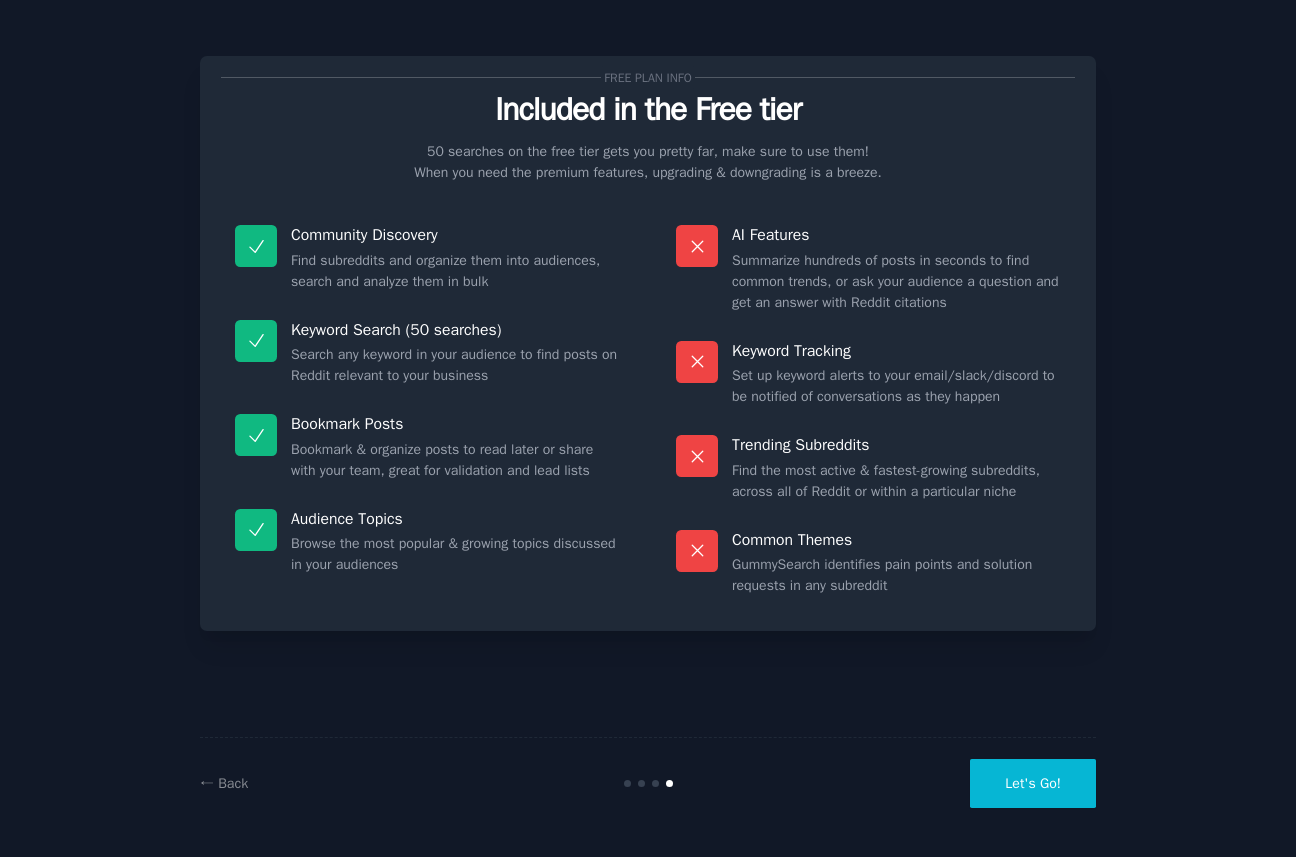 click on "Let's Go!" at bounding box center (1033, 783) 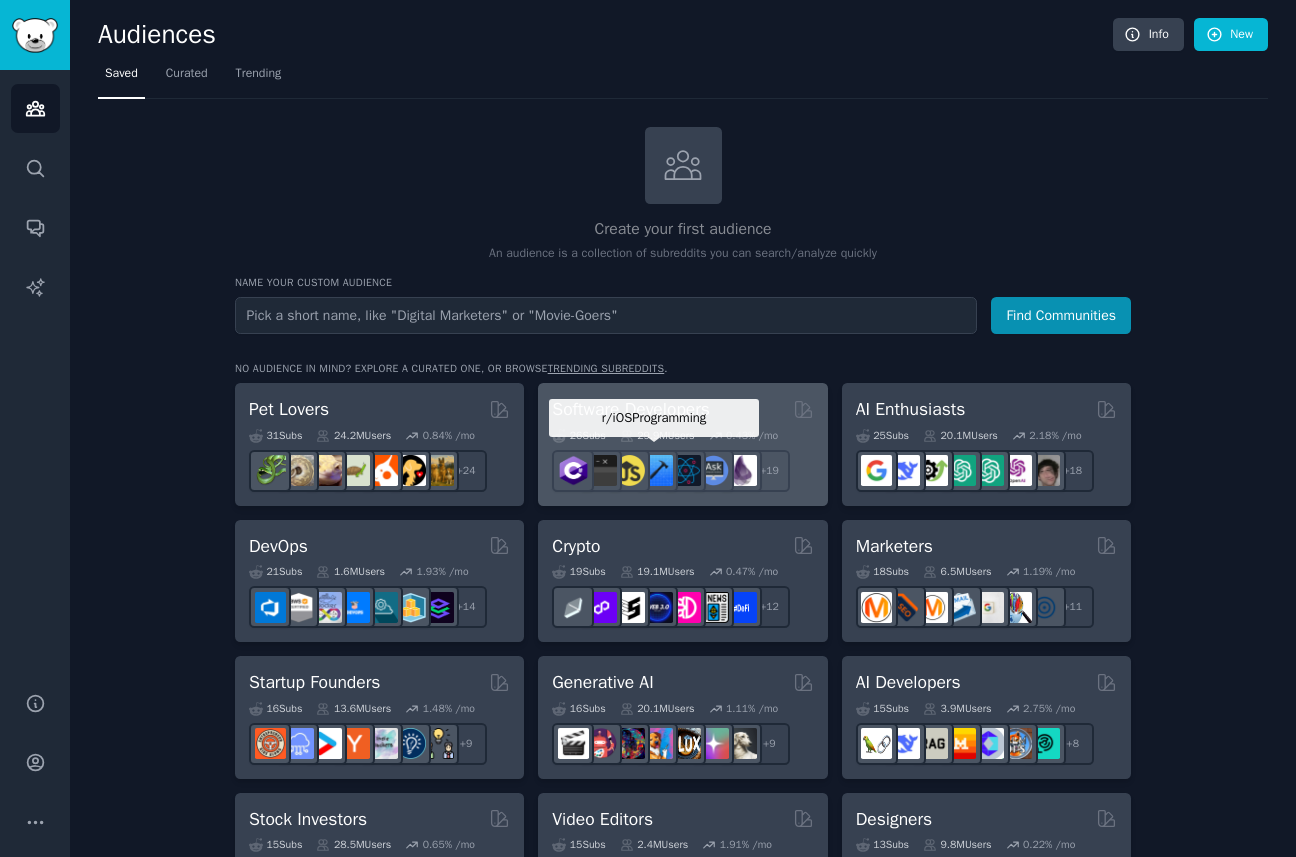 scroll, scrollTop: 26, scrollLeft: 0, axis: vertical 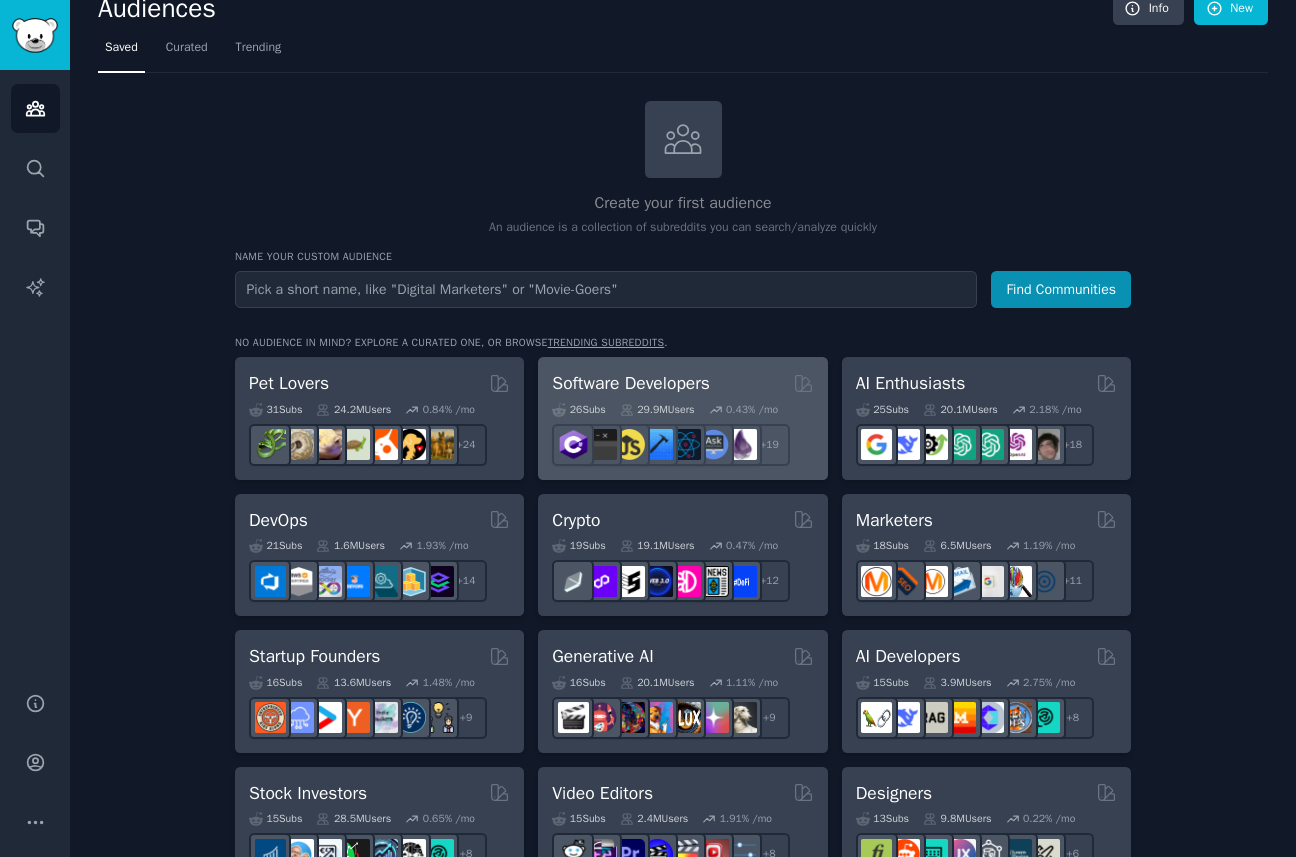 click on "Software Developers" at bounding box center [631, 383] 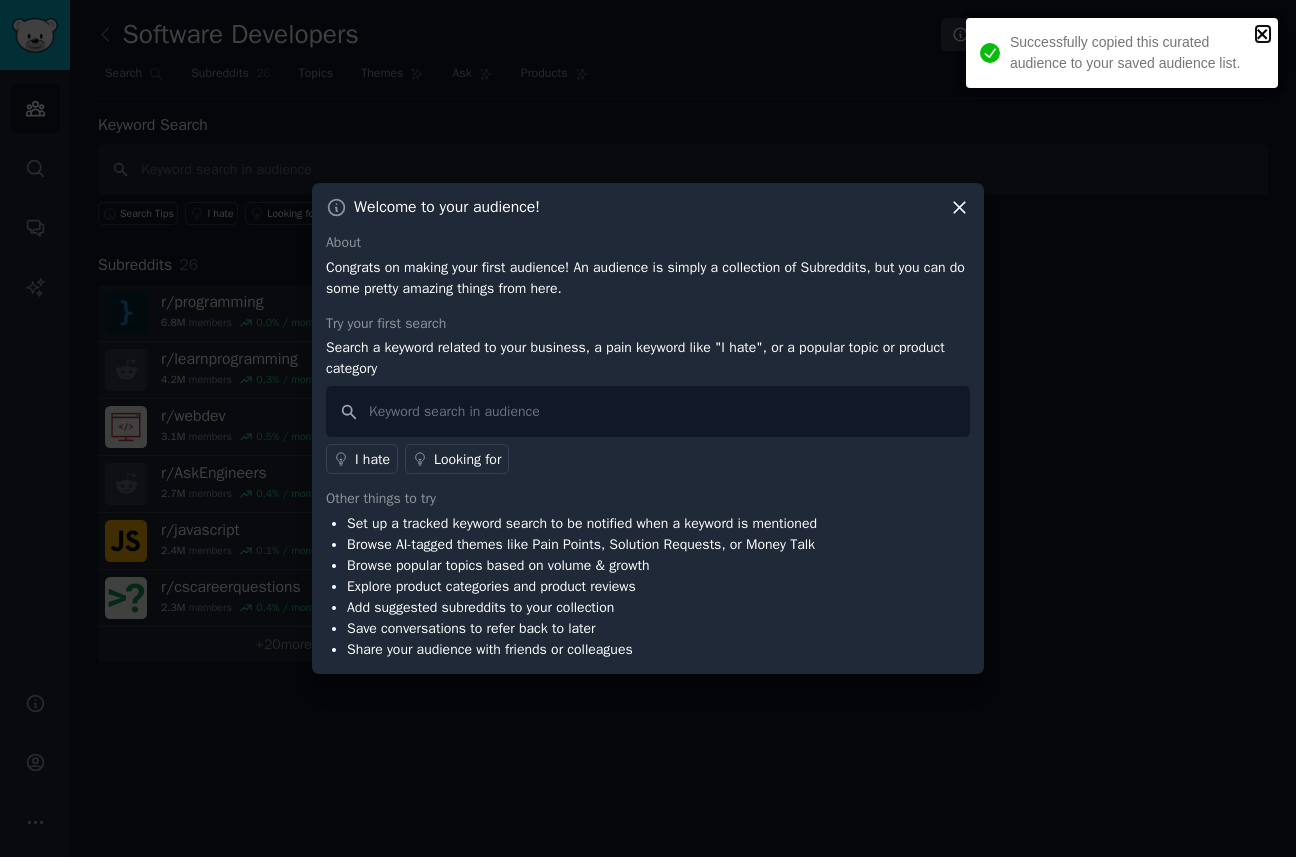 click 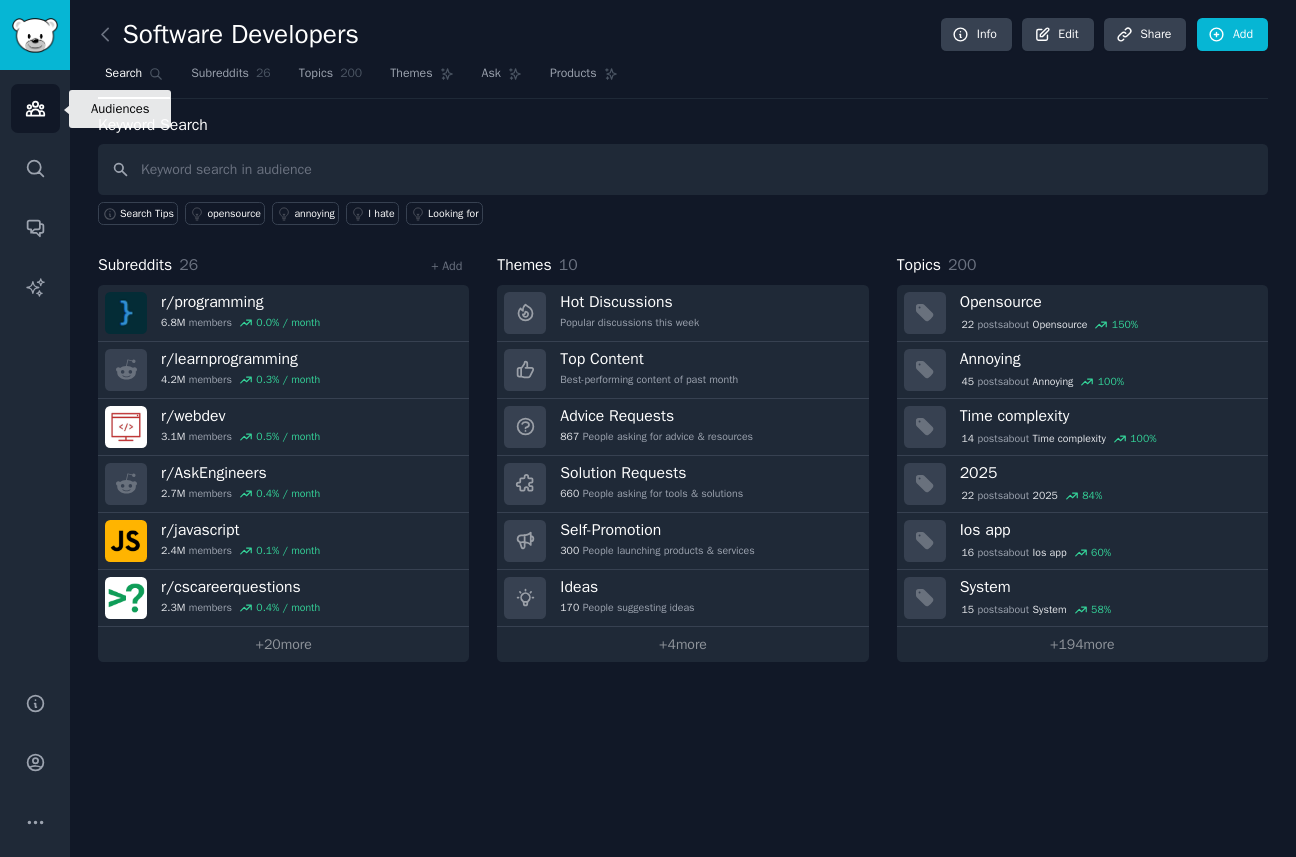 click 